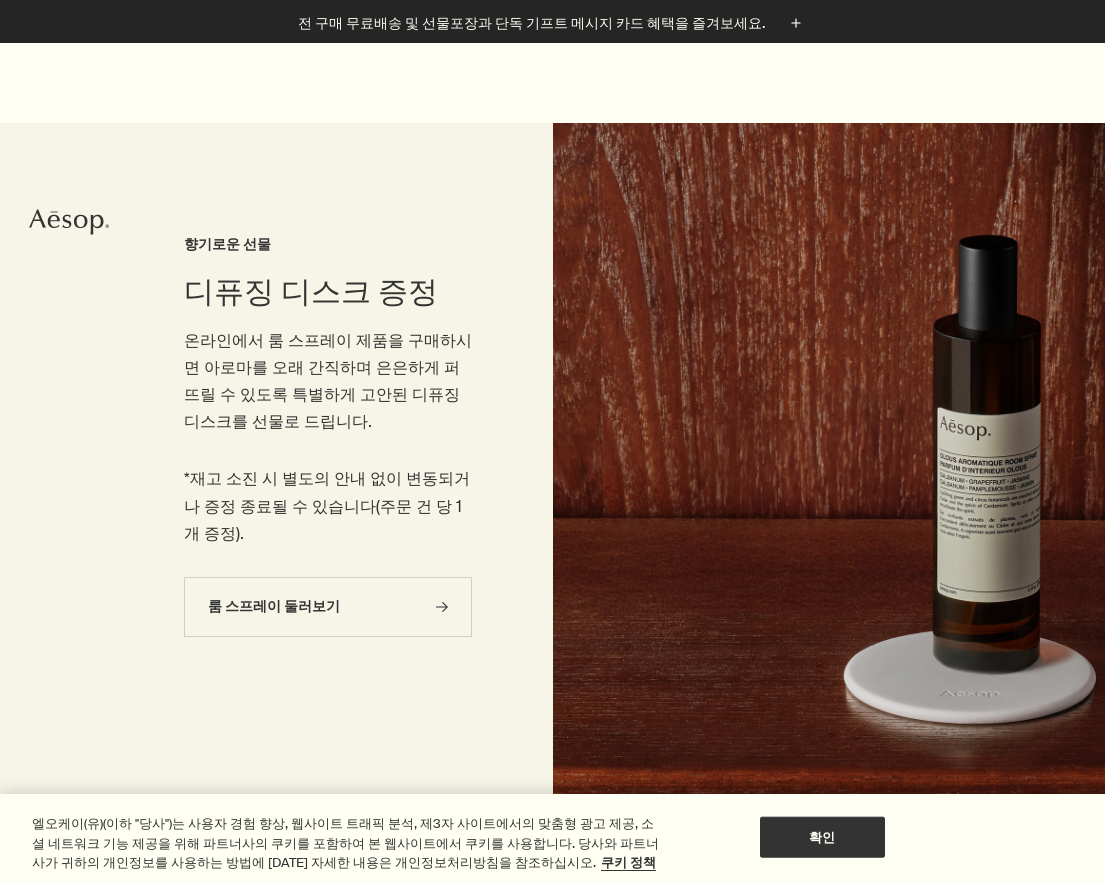 scroll, scrollTop: 1000, scrollLeft: 0, axis: vertical 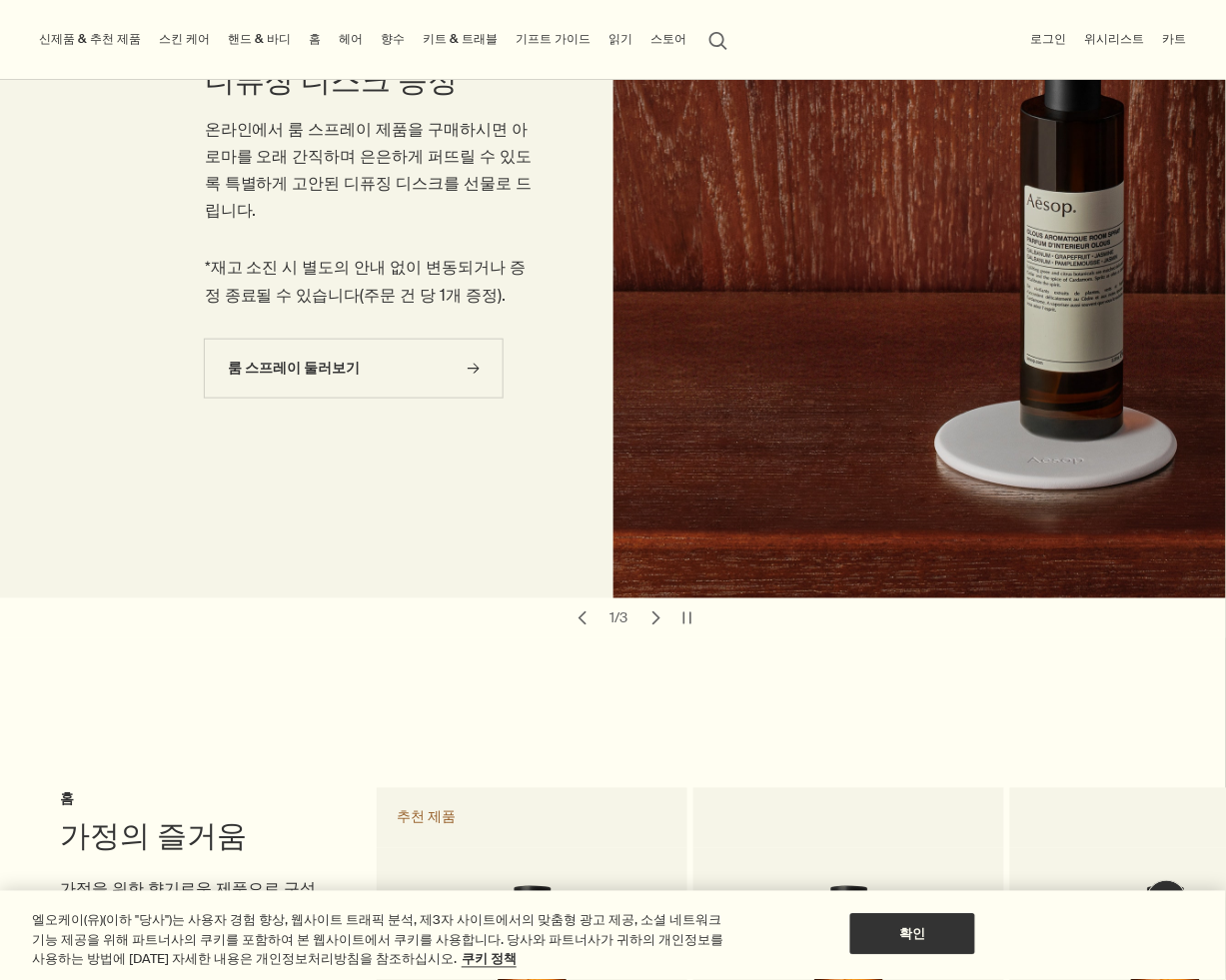 click on "핸드 & 바디" at bounding box center (259, 39) 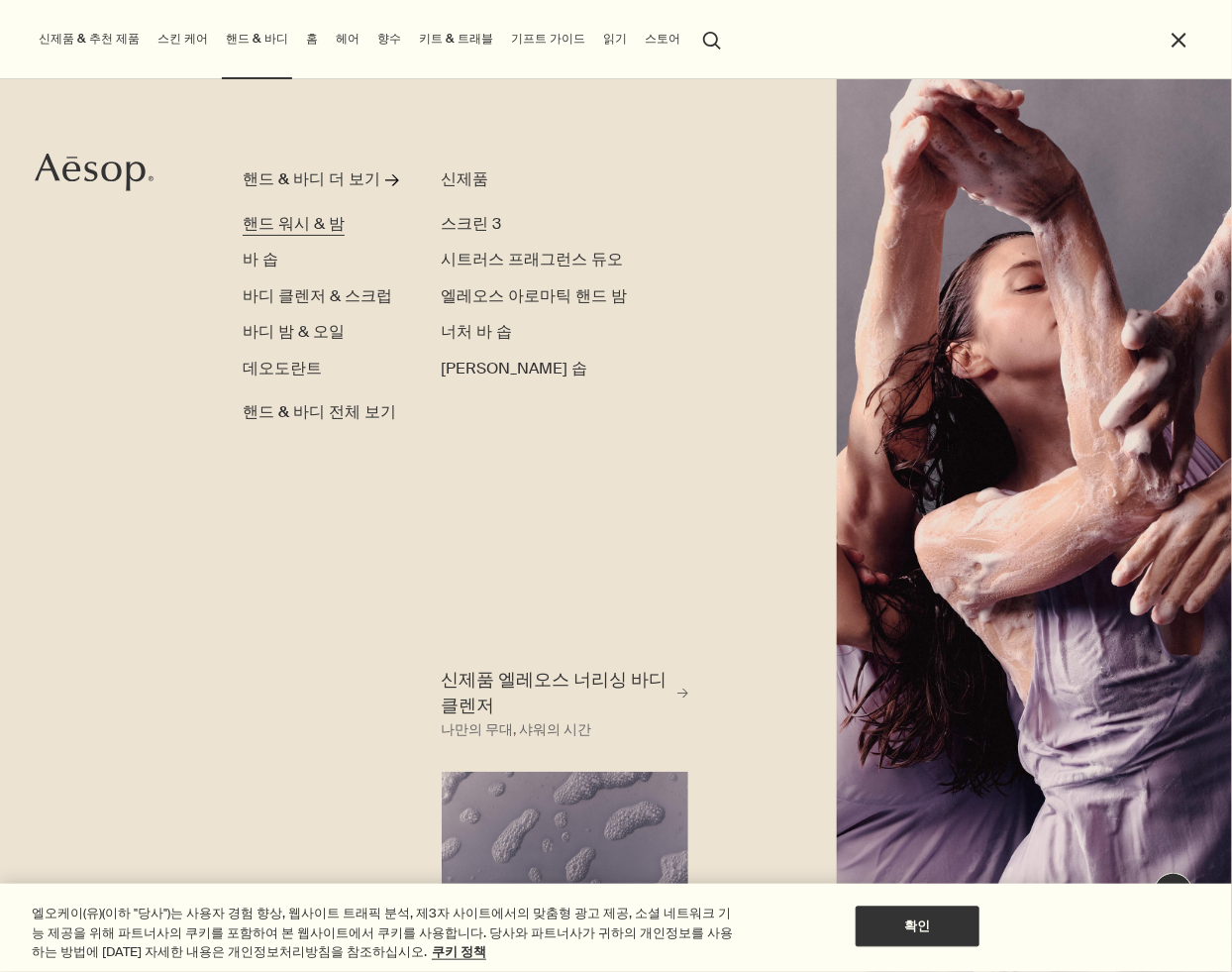 click on "핸드 워시 & 밤" at bounding box center (293, 224) 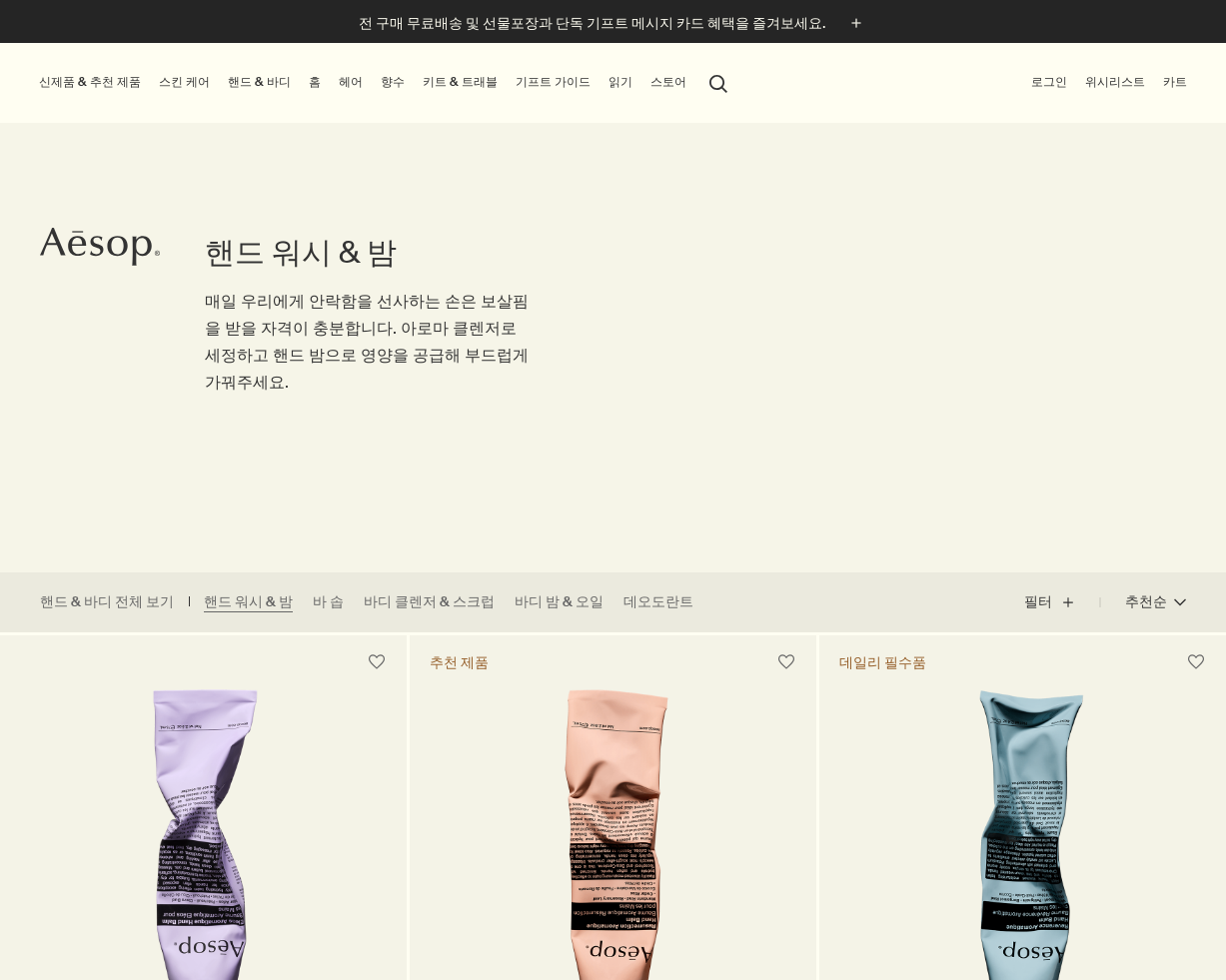 scroll, scrollTop: 554, scrollLeft: 0, axis: vertical 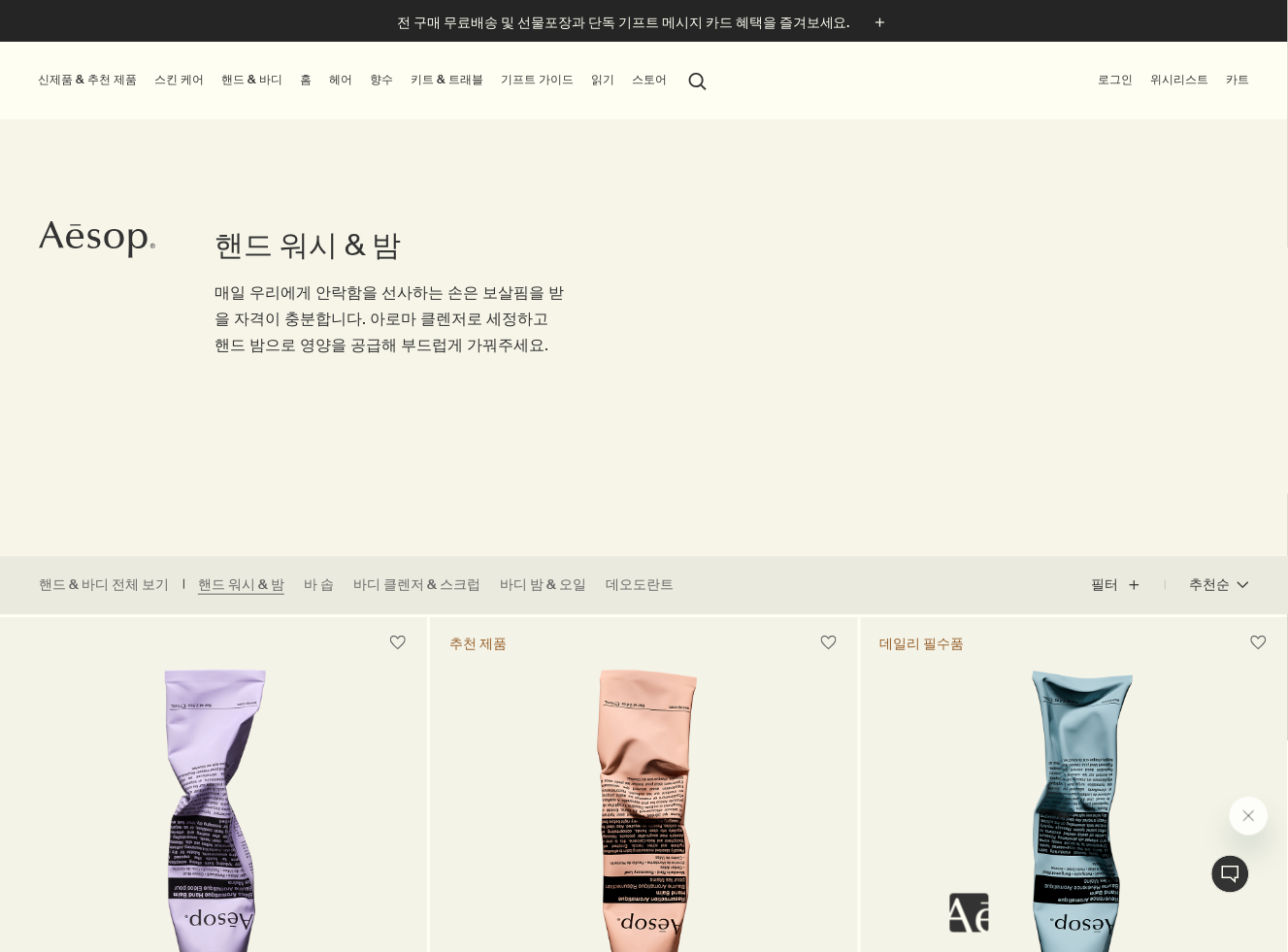 click on "키트 & 트래블" at bounding box center (446, 80) 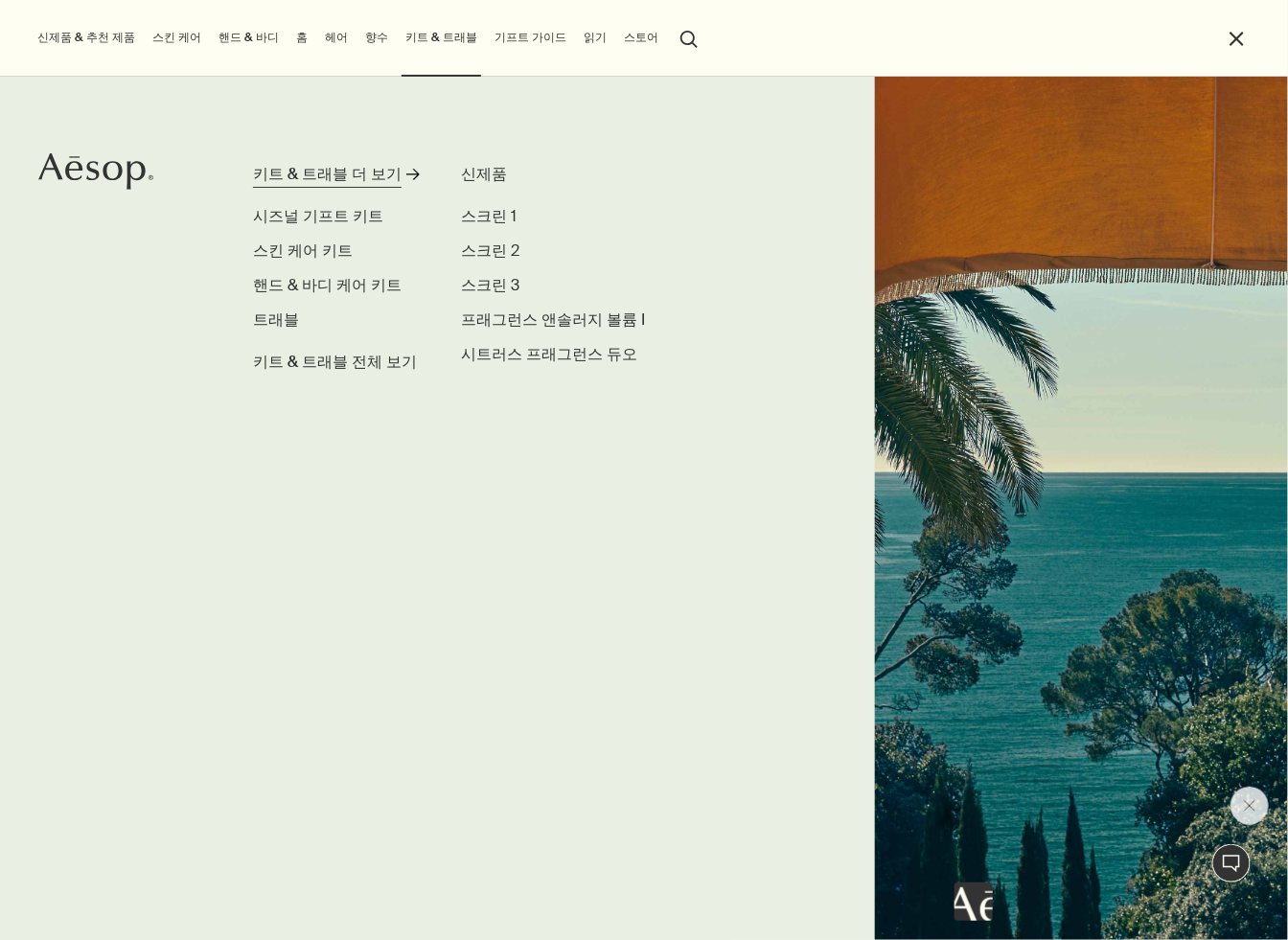 click on "키트 & 트래블 더 보기" at bounding box center [327, 174] 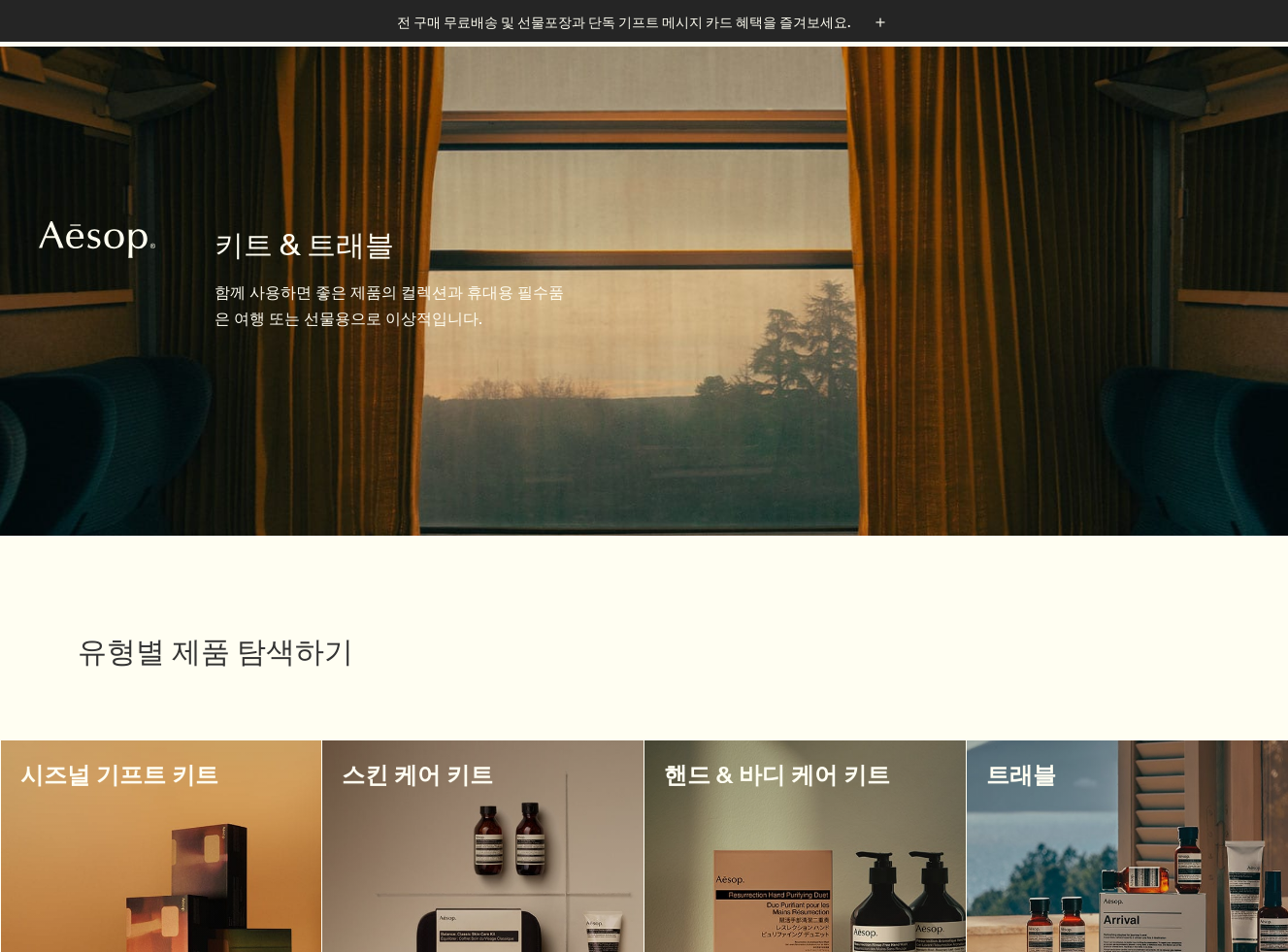 scroll, scrollTop: 539, scrollLeft: 0, axis: vertical 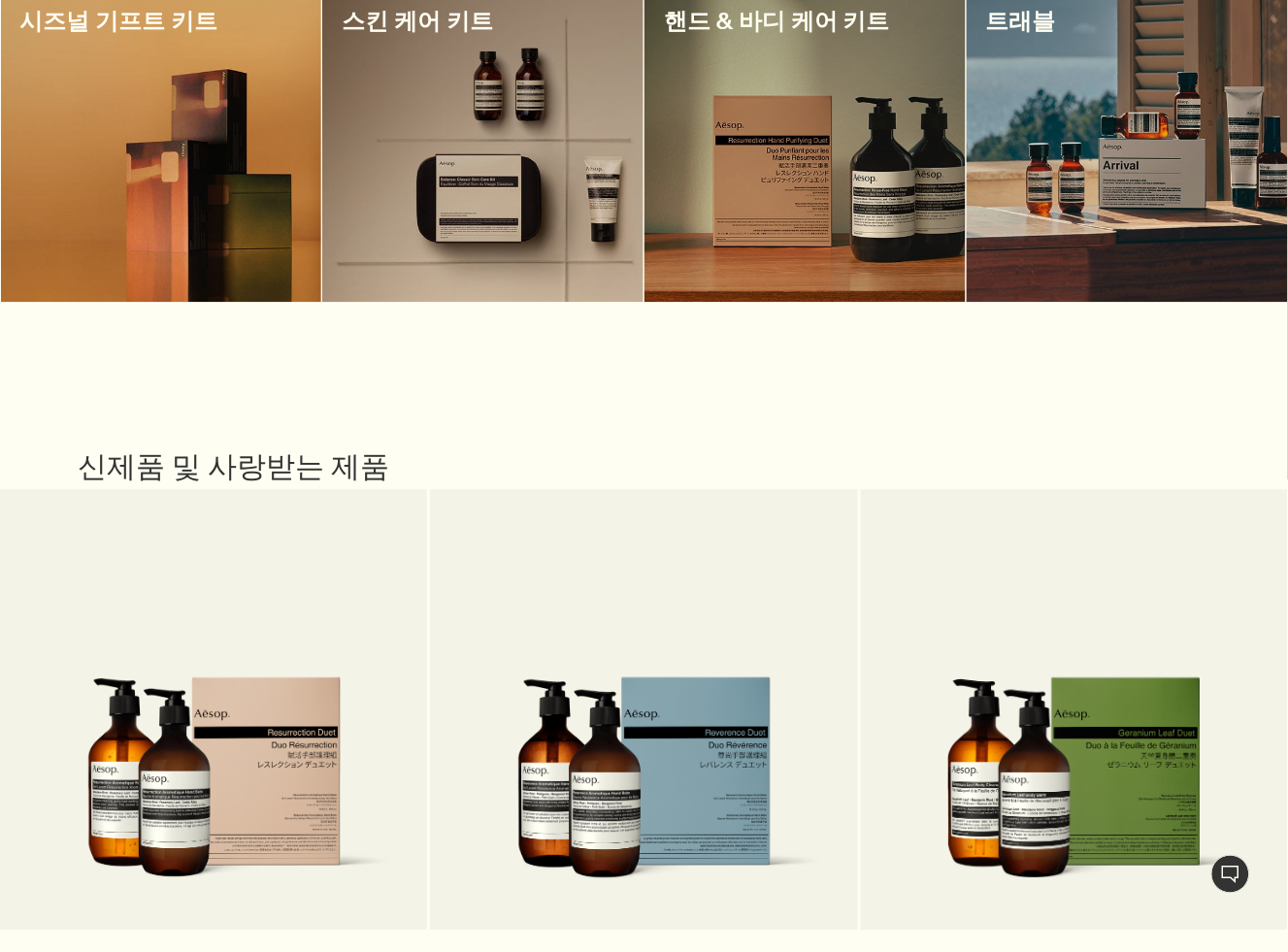 click at bounding box center (805, 145) 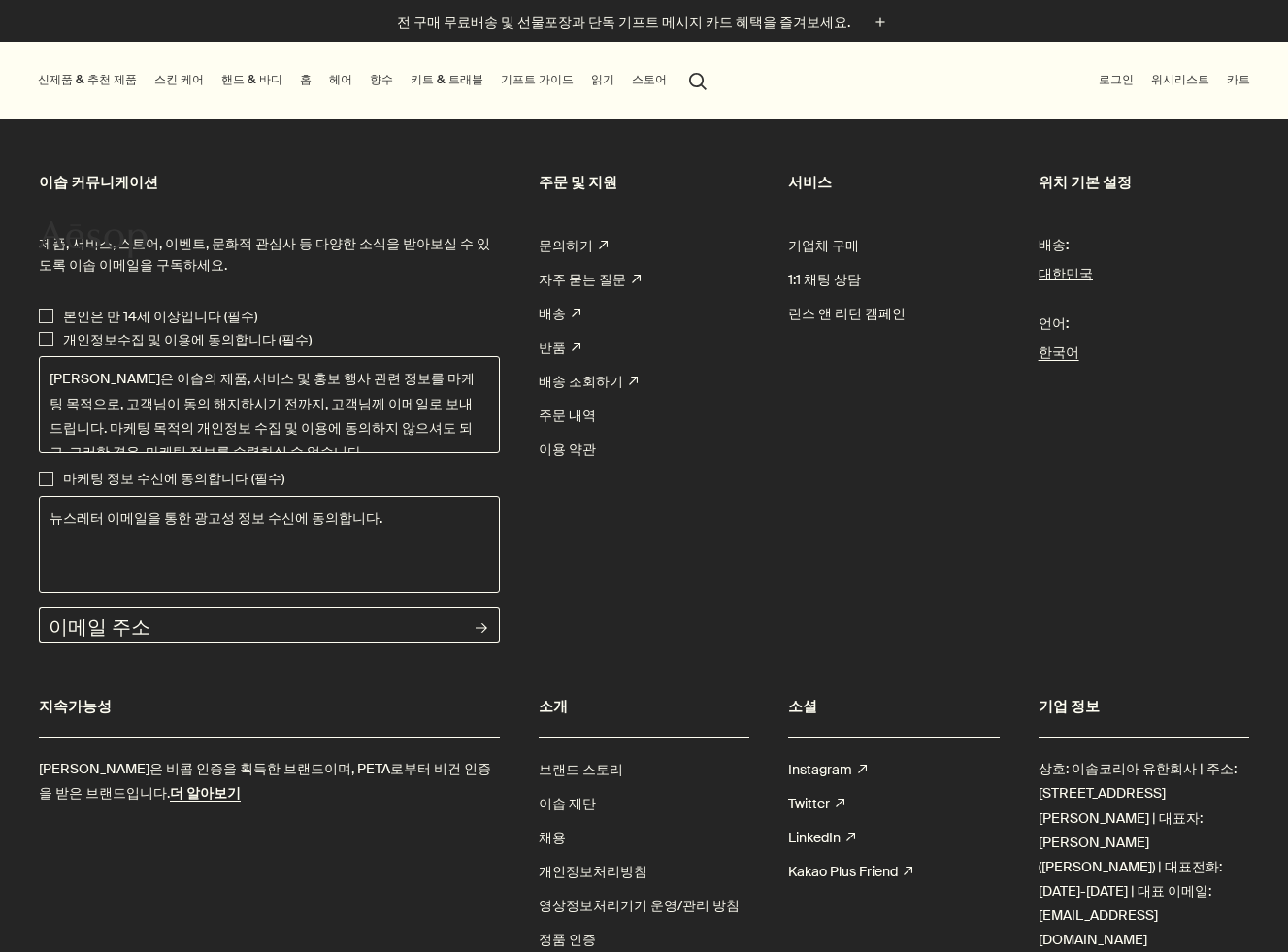 scroll, scrollTop: 0, scrollLeft: 0, axis: both 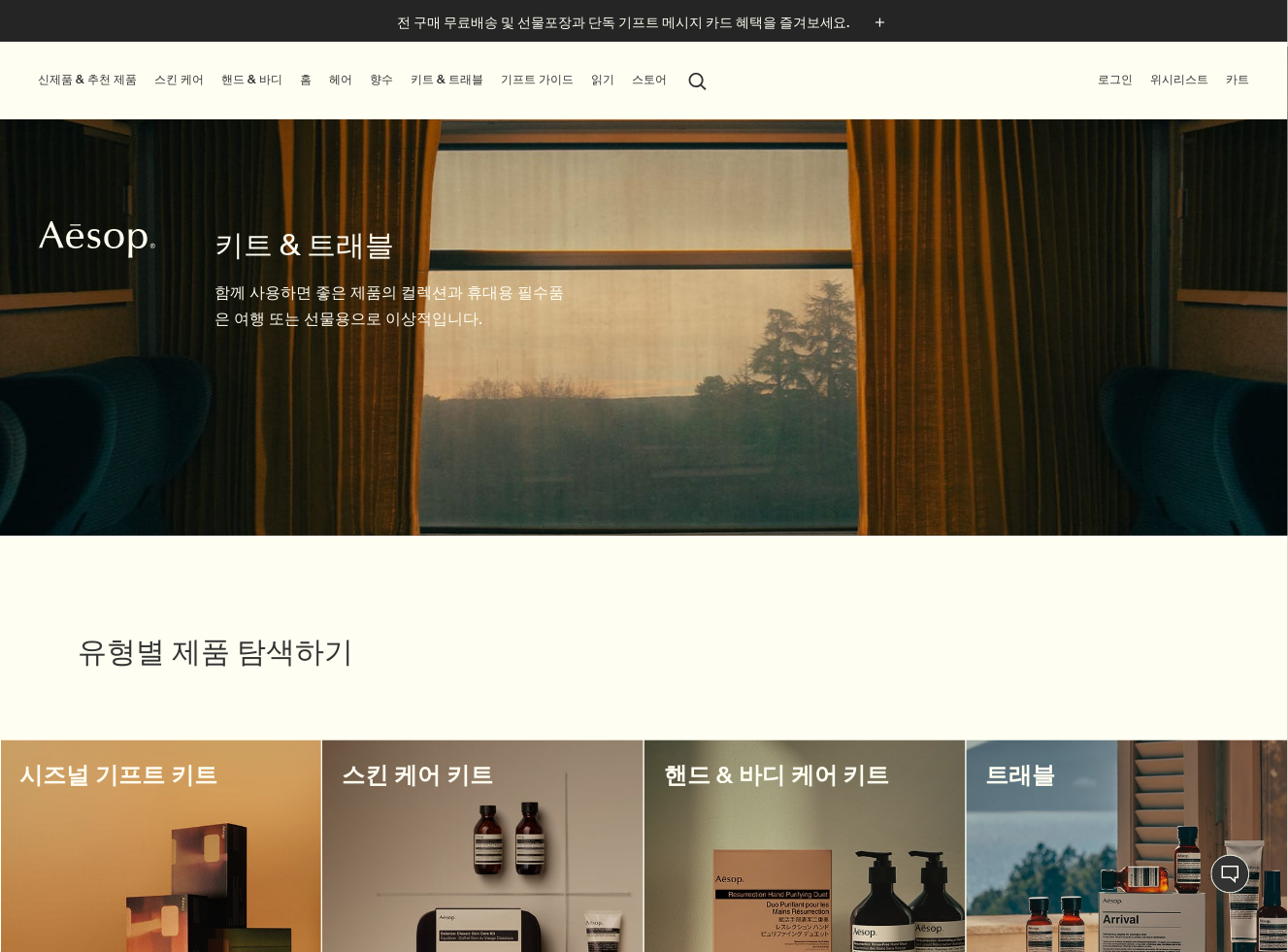 click on "핸드 & 바디" at bounding box center (251, 80) 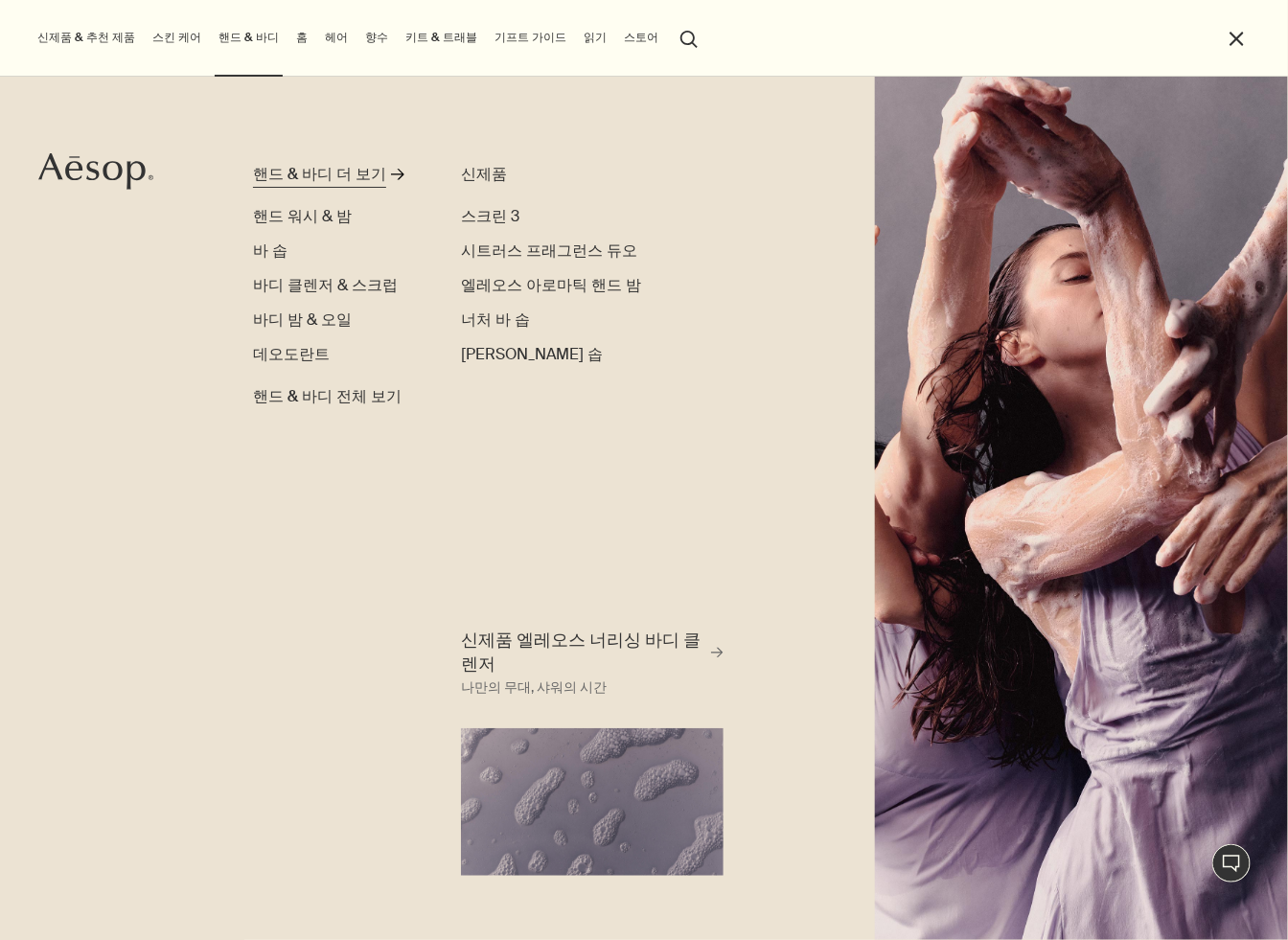 click on "핸드 & 바디 더 보기" at bounding box center [319, 174] 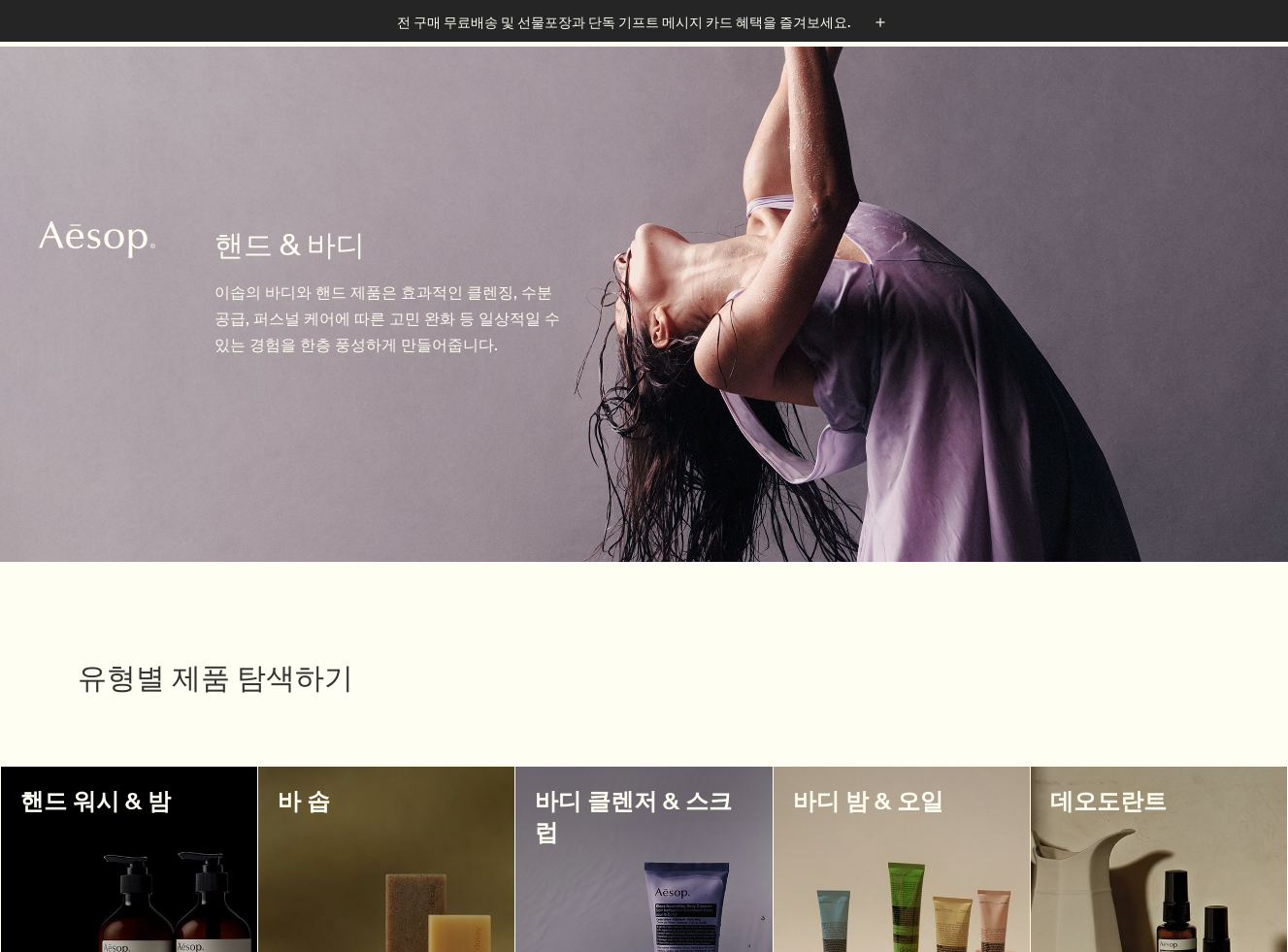 scroll, scrollTop: 1401, scrollLeft: 0, axis: vertical 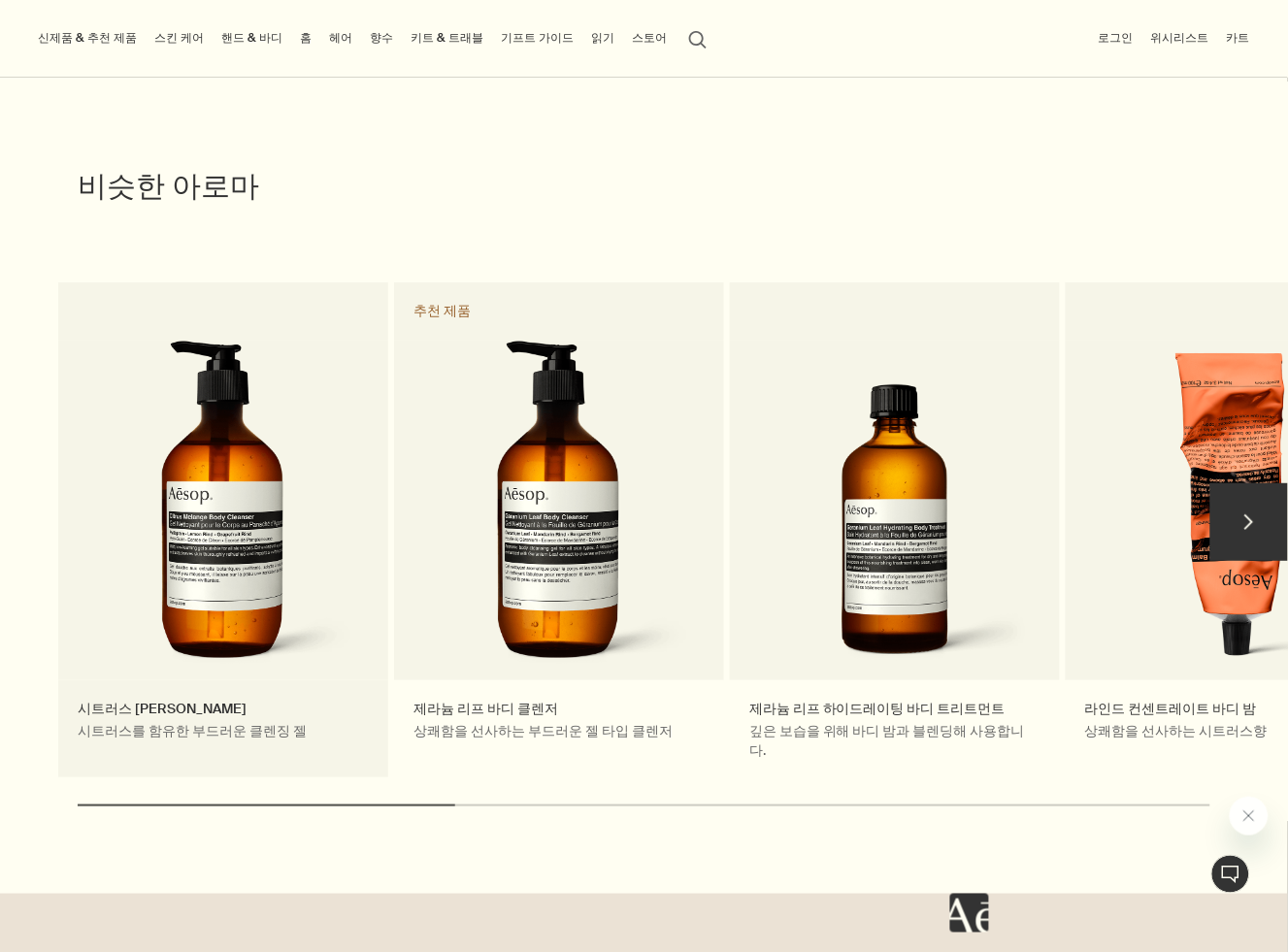 click on "시트러스 멜란지 바디 클렌저 시트러스를 함유한 부드러운 클렌징 젤" at bounding box center [223, 531] 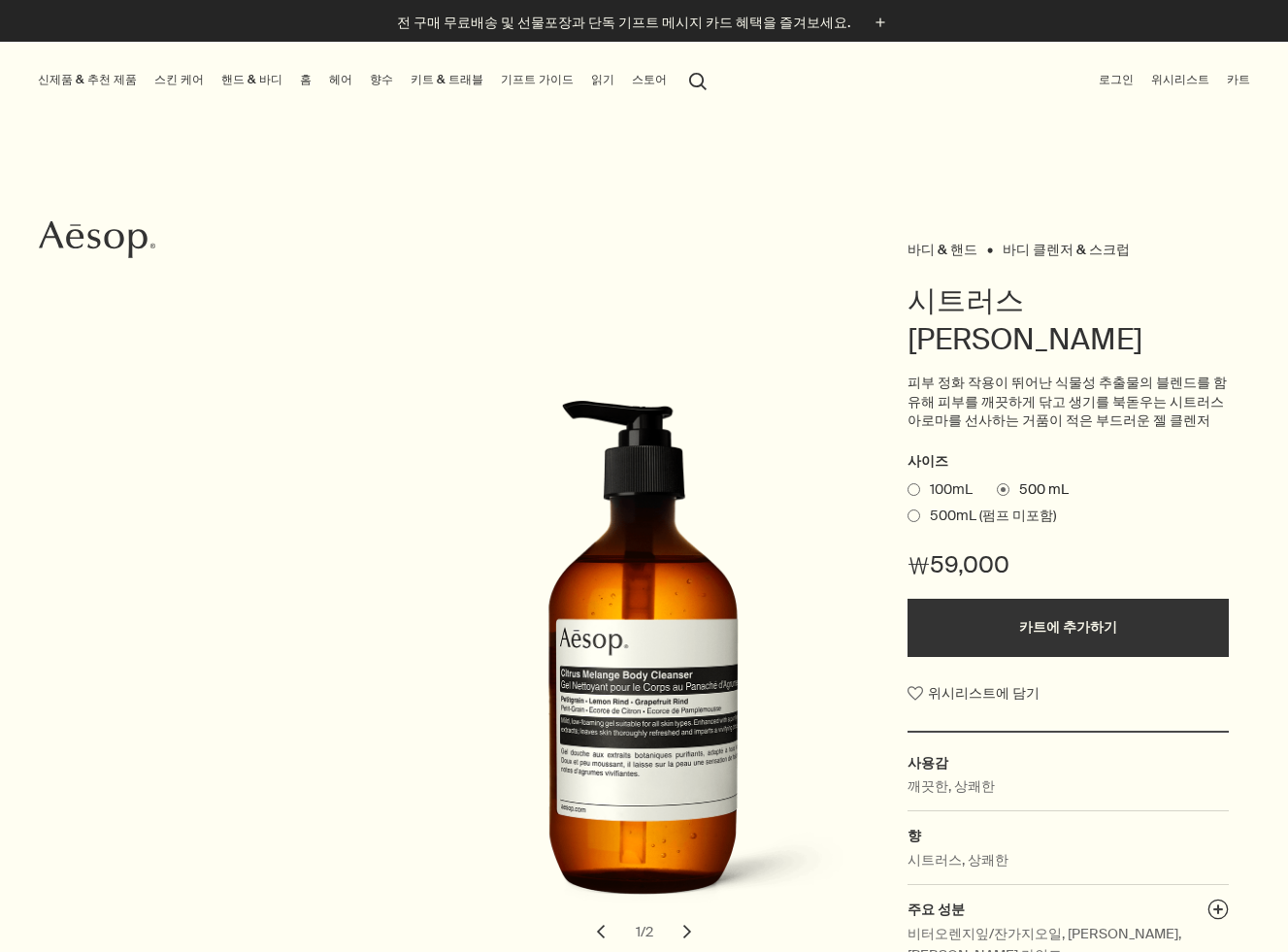 scroll, scrollTop: 0, scrollLeft: 0, axis: both 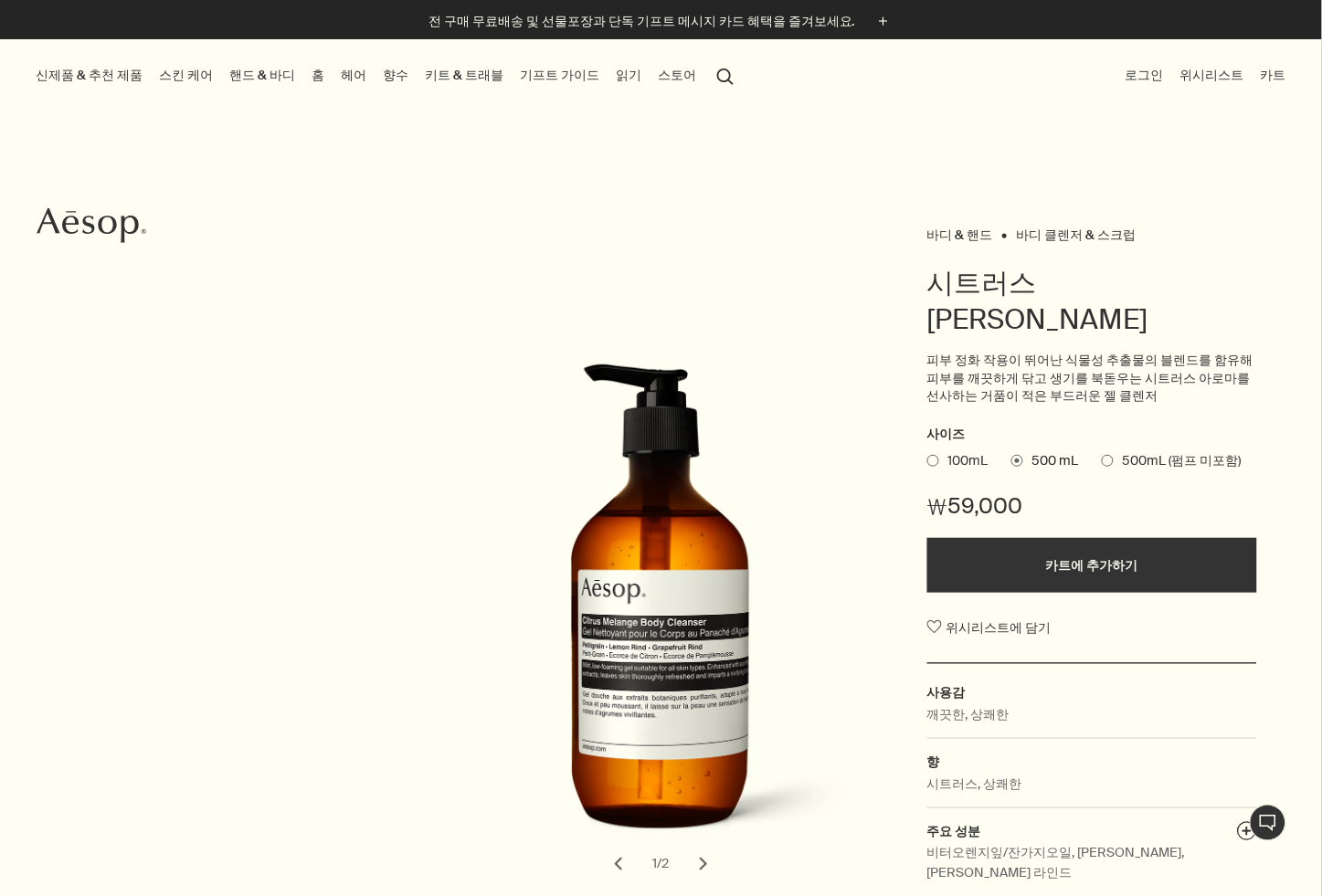 click on "핸드 & 바디" at bounding box center (262, 75) 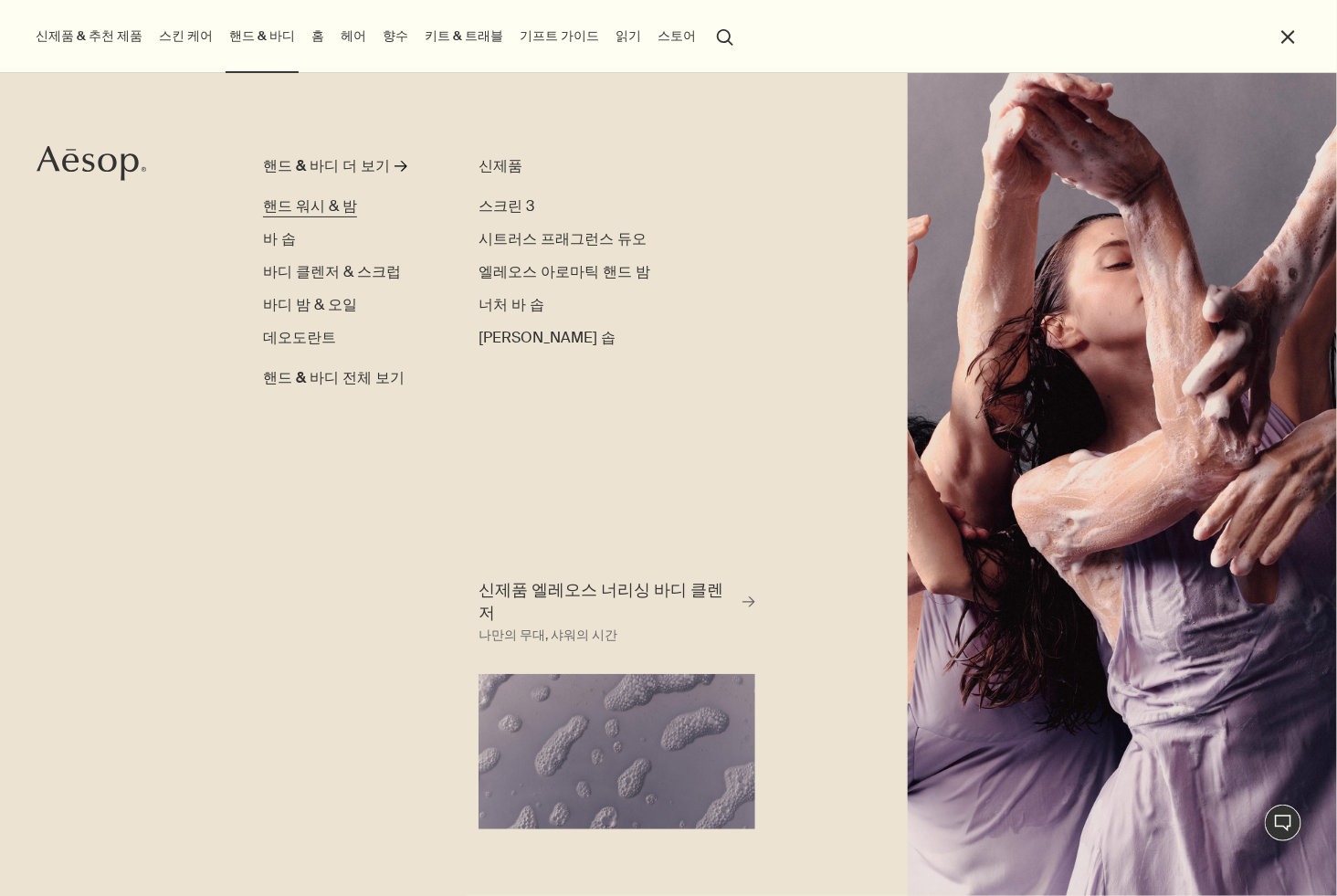 click on "핸드 워시 & 밤" at bounding box center (310, 206) 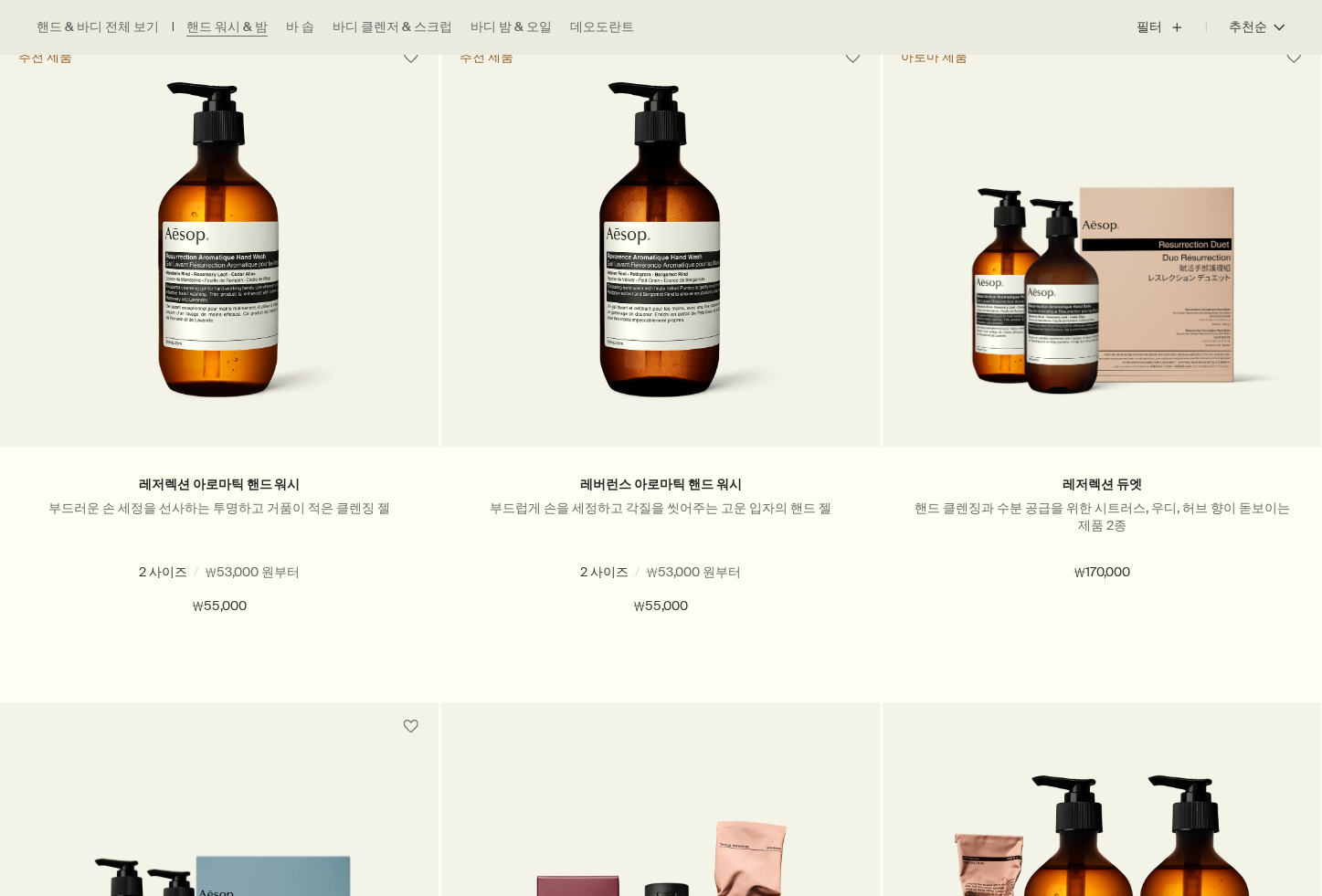 scroll, scrollTop: 1218, scrollLeft: 0, axis: vertical 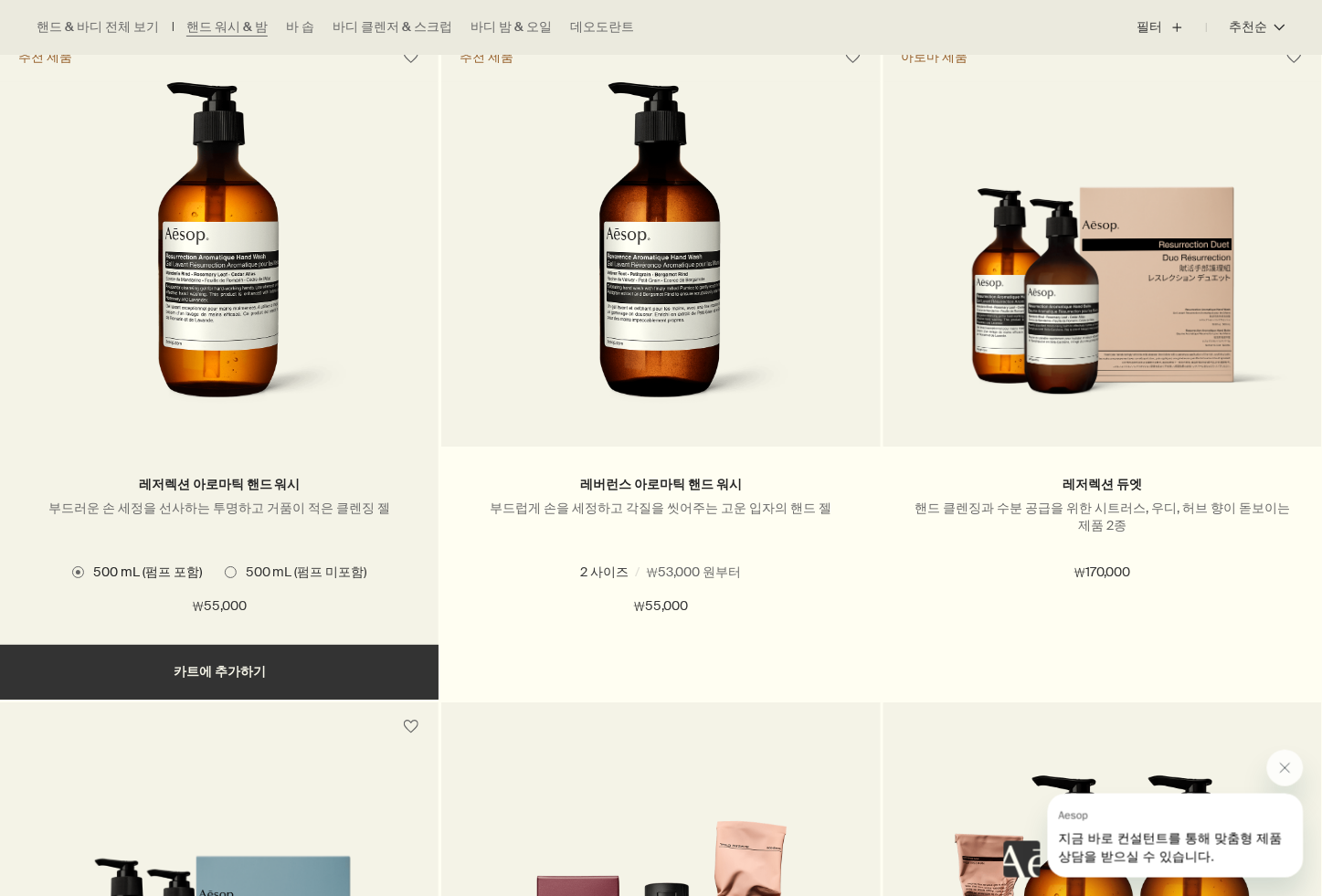 click on "레저렉션 아로마틱 핸드 워시 부드러운 손 세정을 선사하는 투명하고 거품이 적은 클렌징 젤" at bounding box center (219, 511) 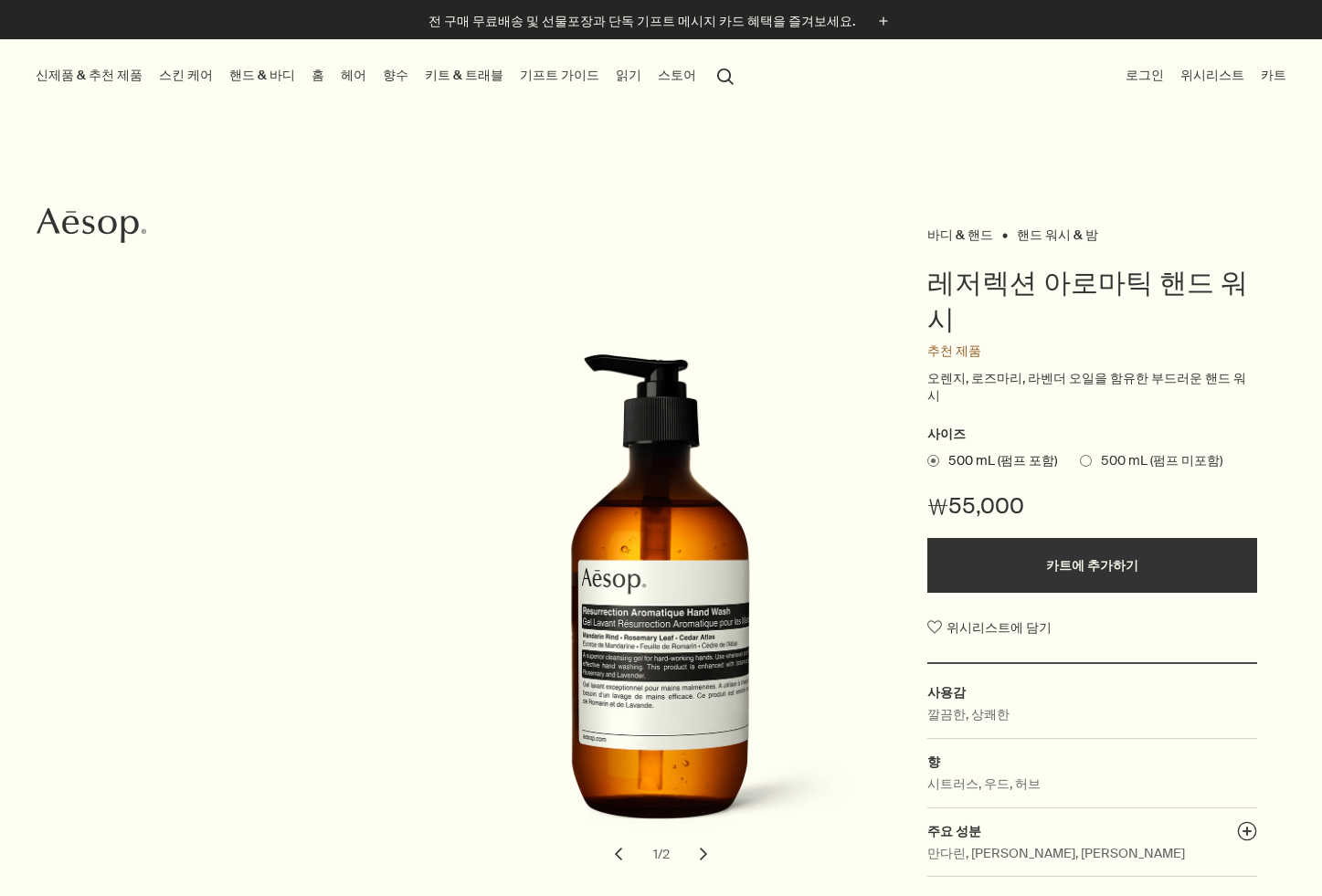 scroll, scrollTop: 0, scrollLeft: 0, axis: both 